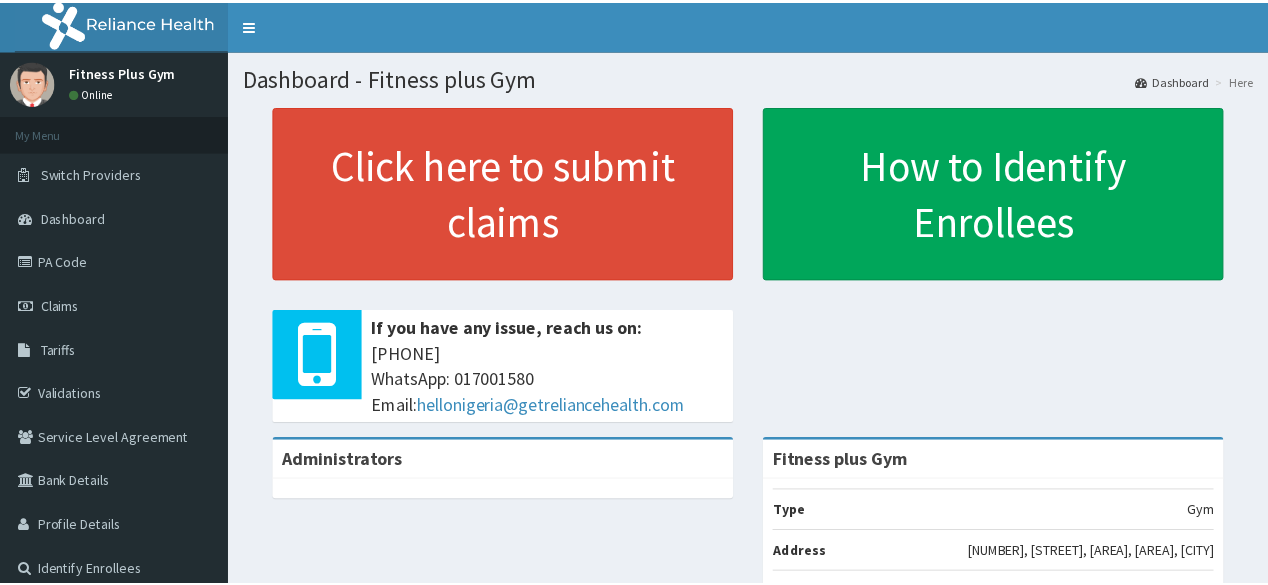 scroll, scrollTop: 0, scrollLeft: 0, axis: both 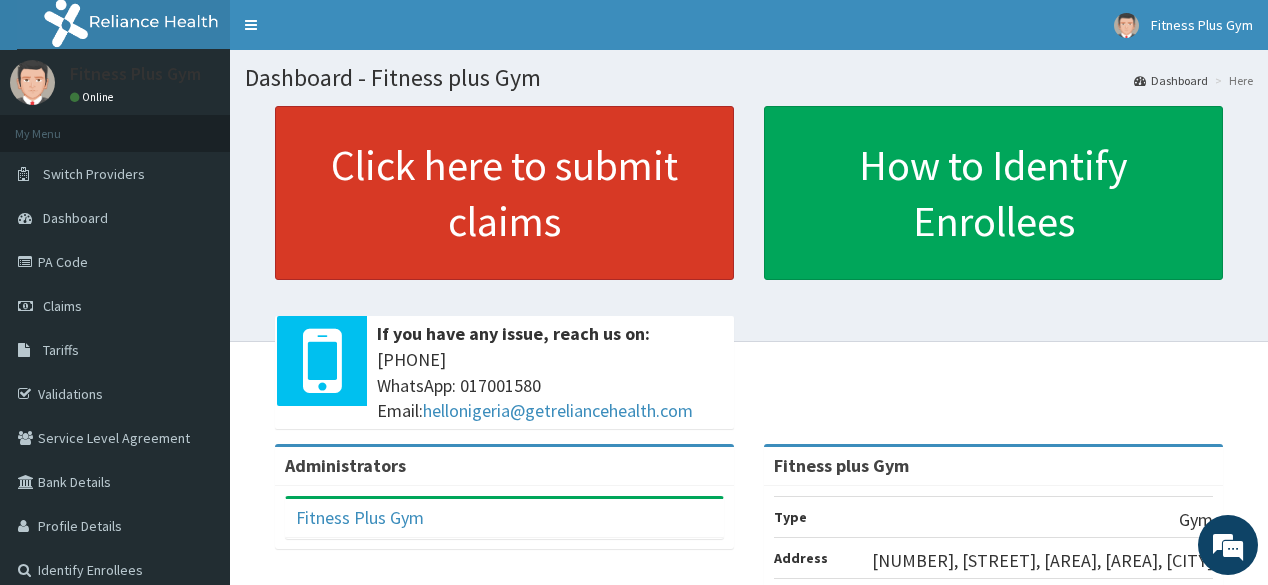 click on "Click here to submit claims" at bounding box center [504, 193] 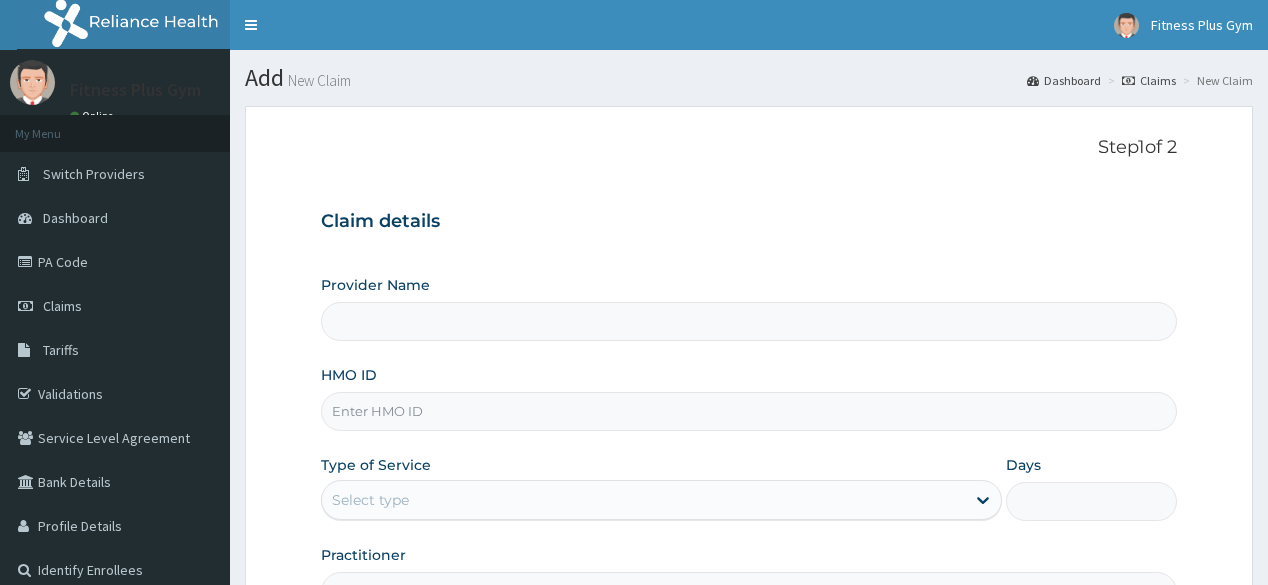scroll, scrollTop: 0, scrollLeft: 0, axis: both 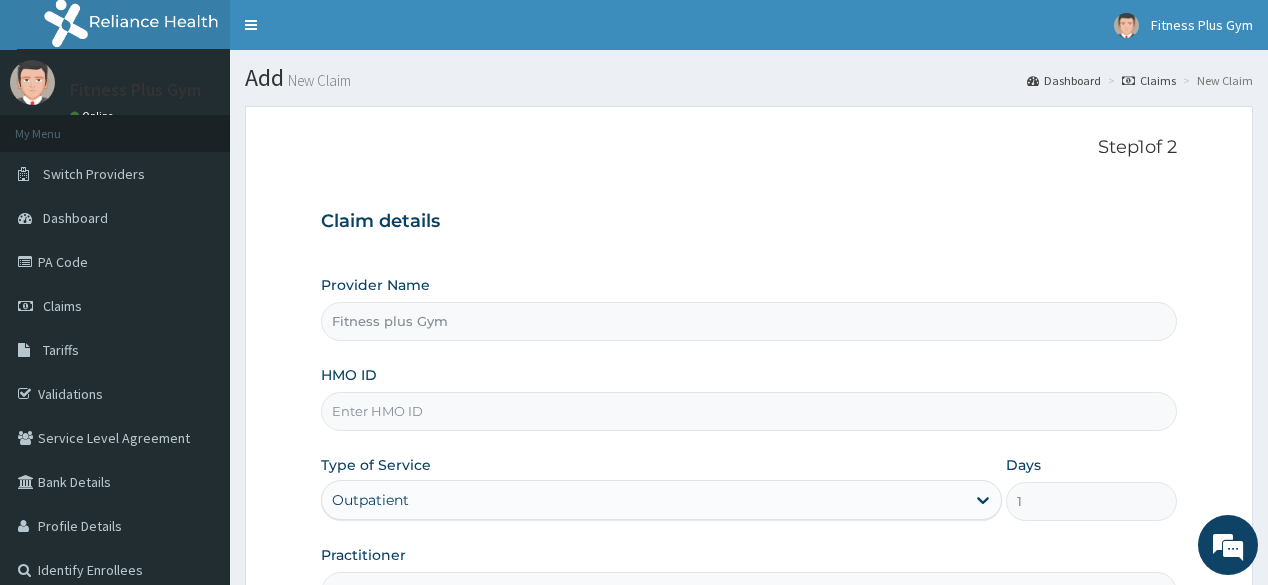 click on "HMO ID" at bounding box center [748, 411] 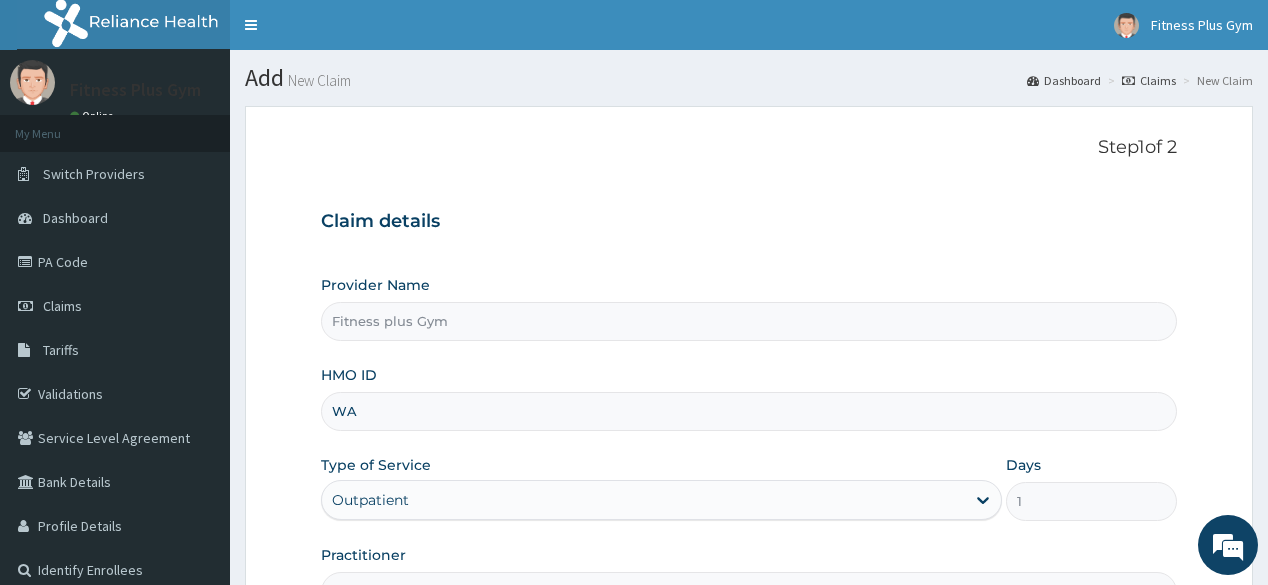 scroll, scrollTop: 0, scrollLeft: 0, axis: both 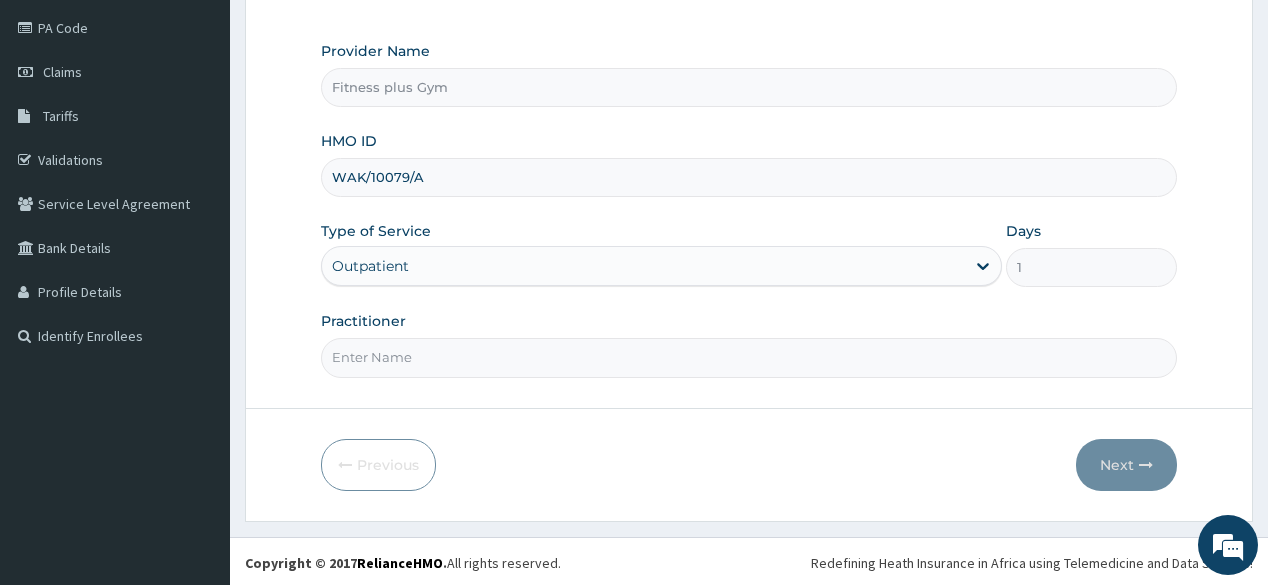 type on "WAK/10079/A" 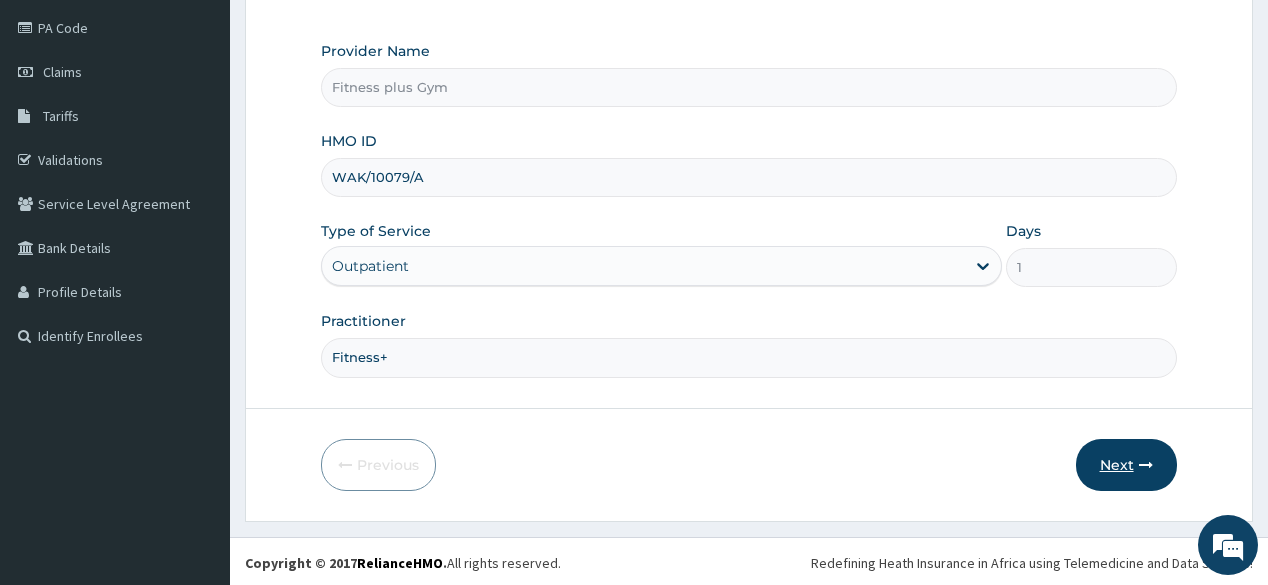 type on "Fitness+" 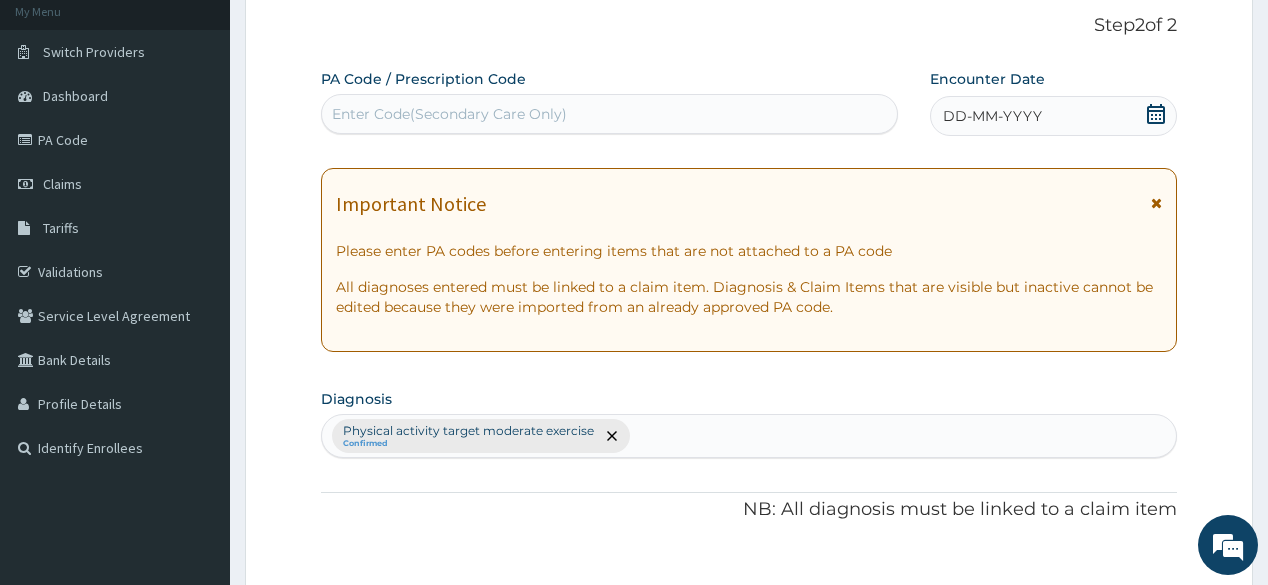 scroll, scrollTop: 0, scrollLeft: 0, axis: both 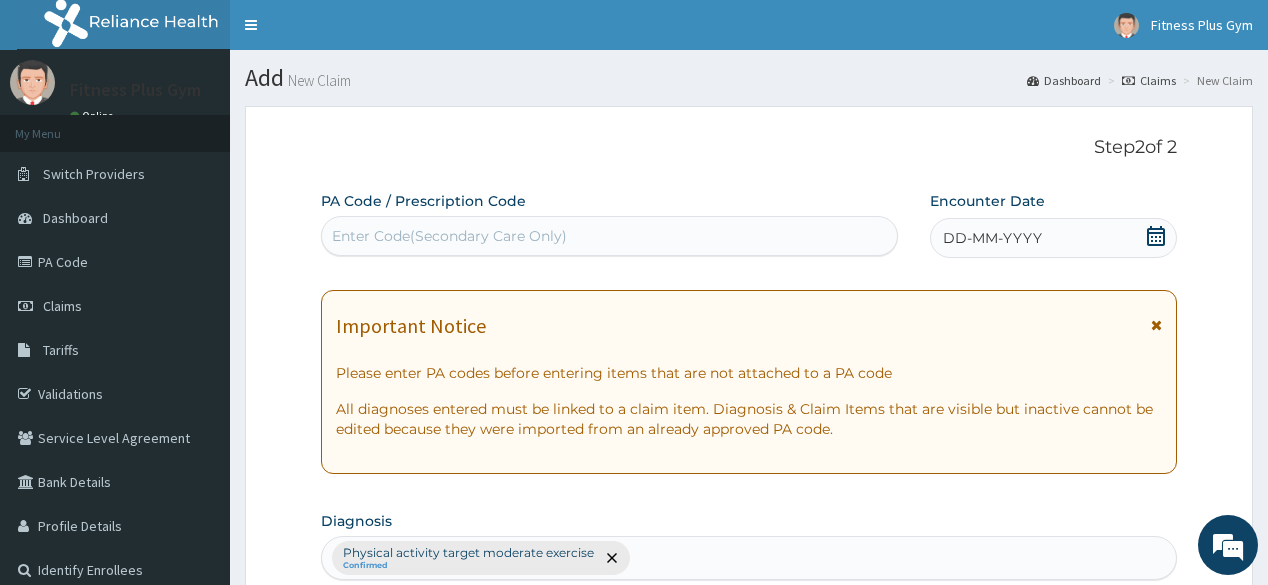 click on "Enter Code(Secondary Care Only)" at bounding box center [609, 236] 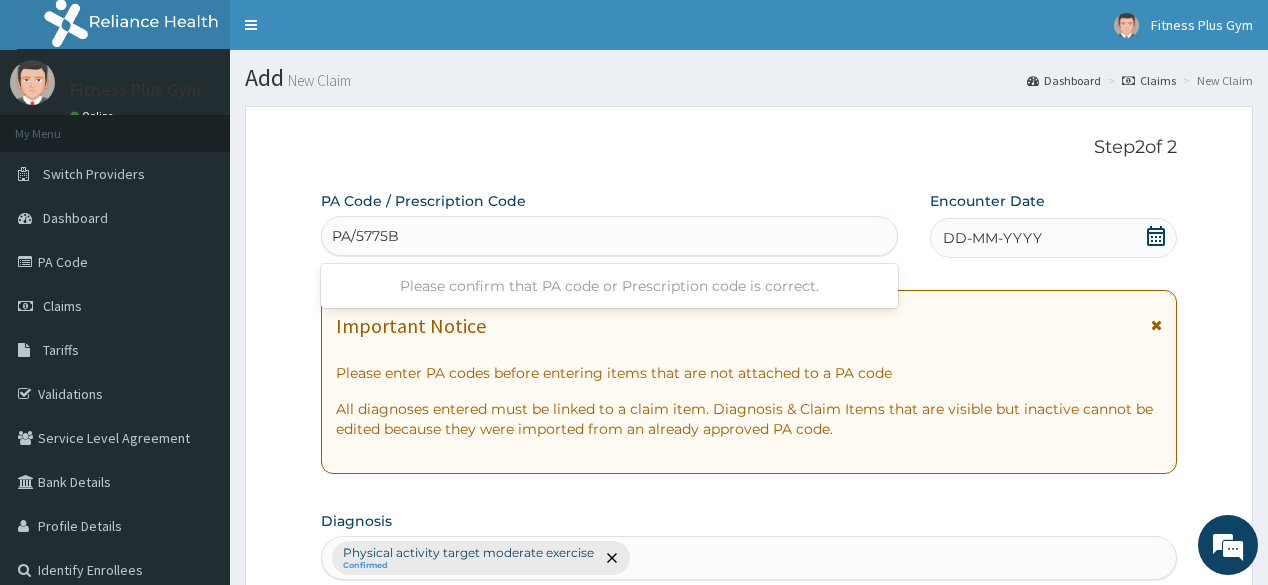 type on "PA/5775BA" 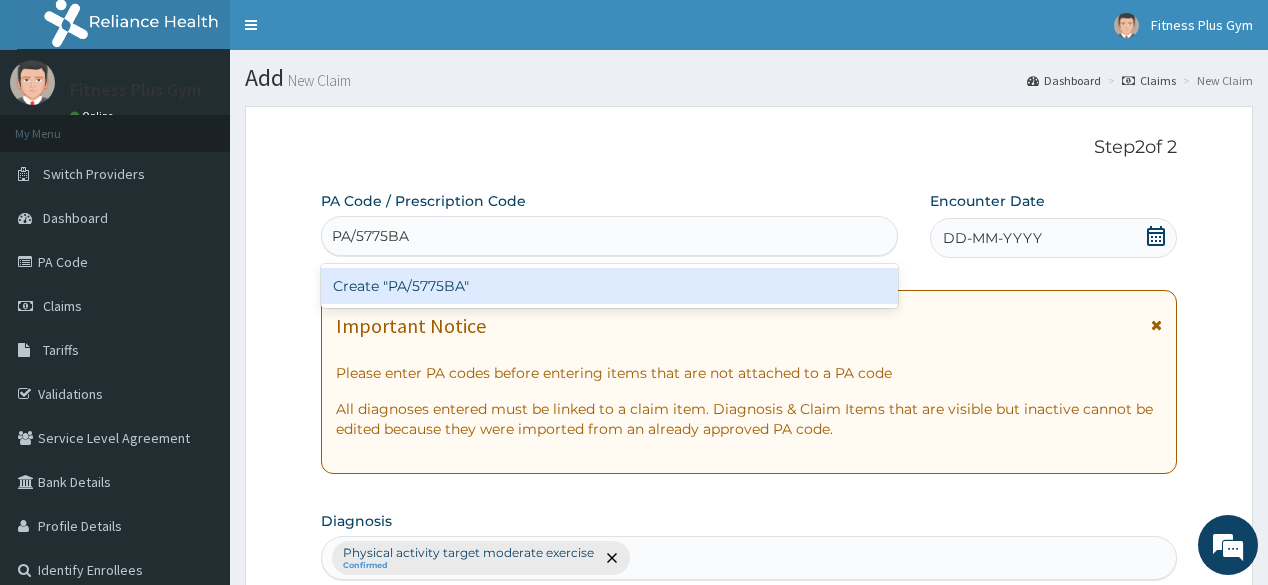click on "Create "PA/5775BA"" at bounding box center (609, 286) 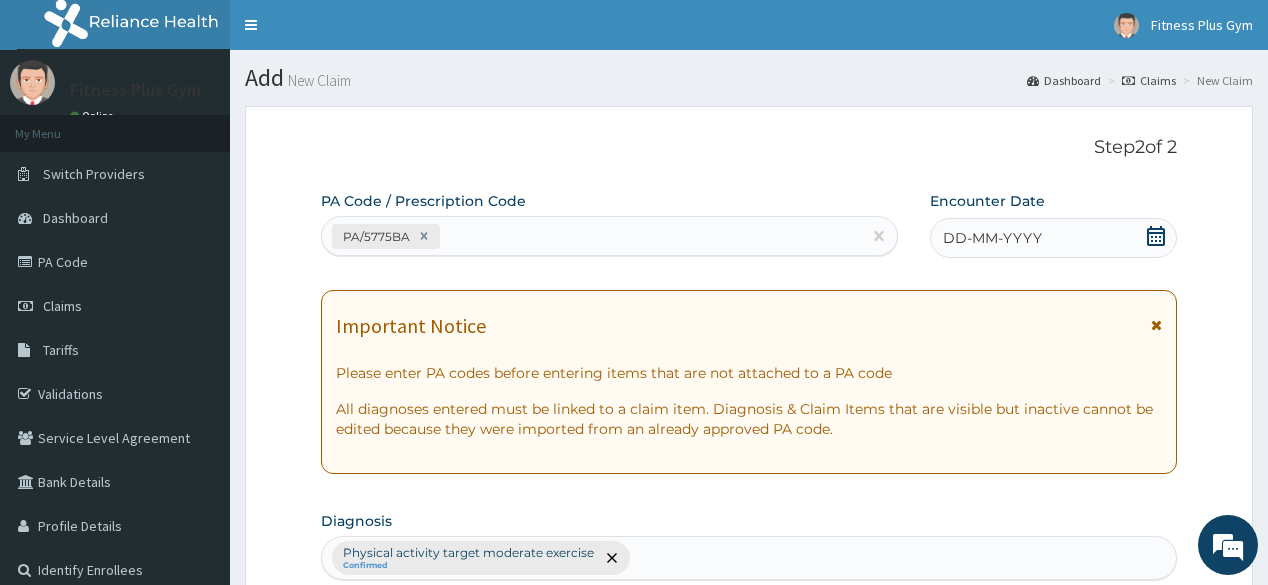click on "Encounter Date" at bounding box center (987, 201) 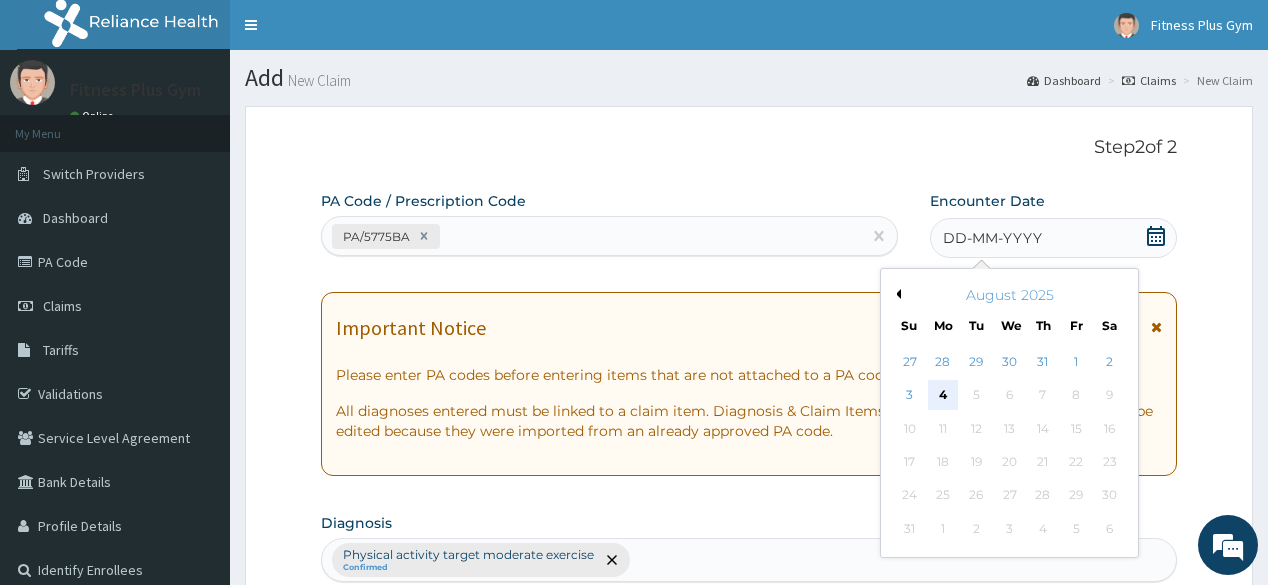 click on "4" at bounding box center [943, 396] 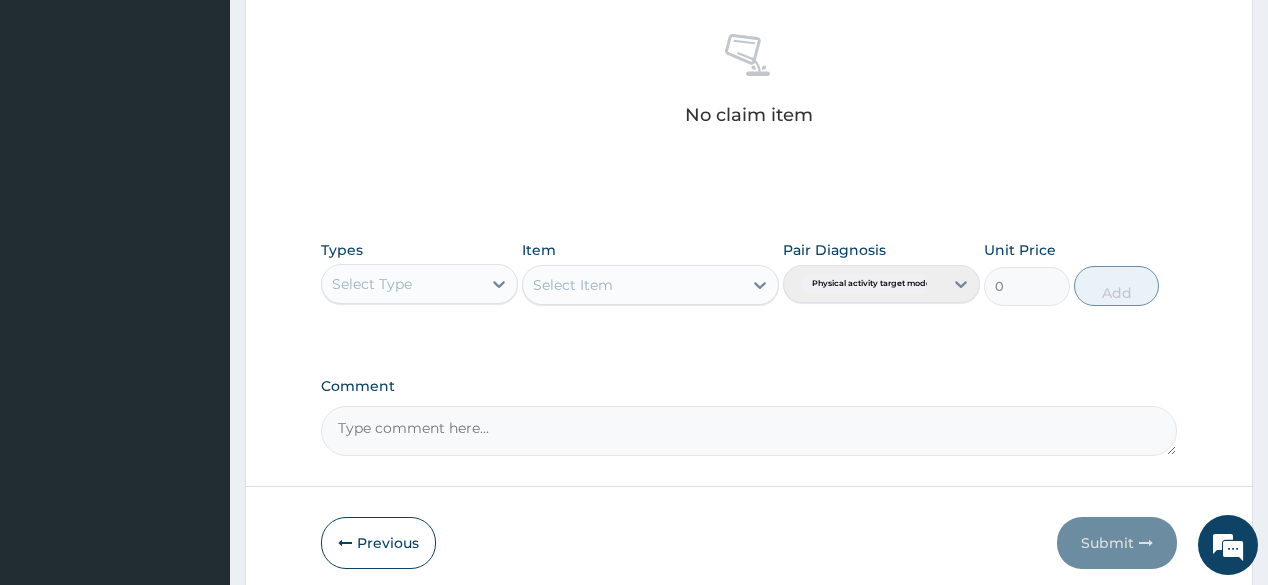 scroll, scrollTop: 855, scrollLeft: 0, axis: vertical 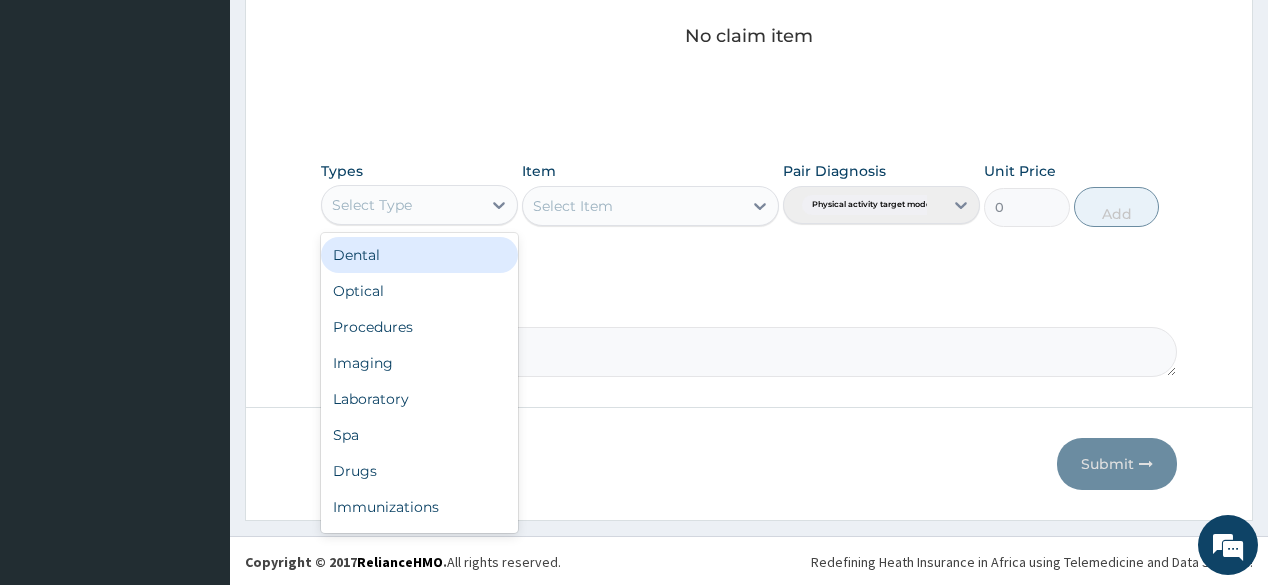 click on "Select Type" at bounding box center (401, 205) 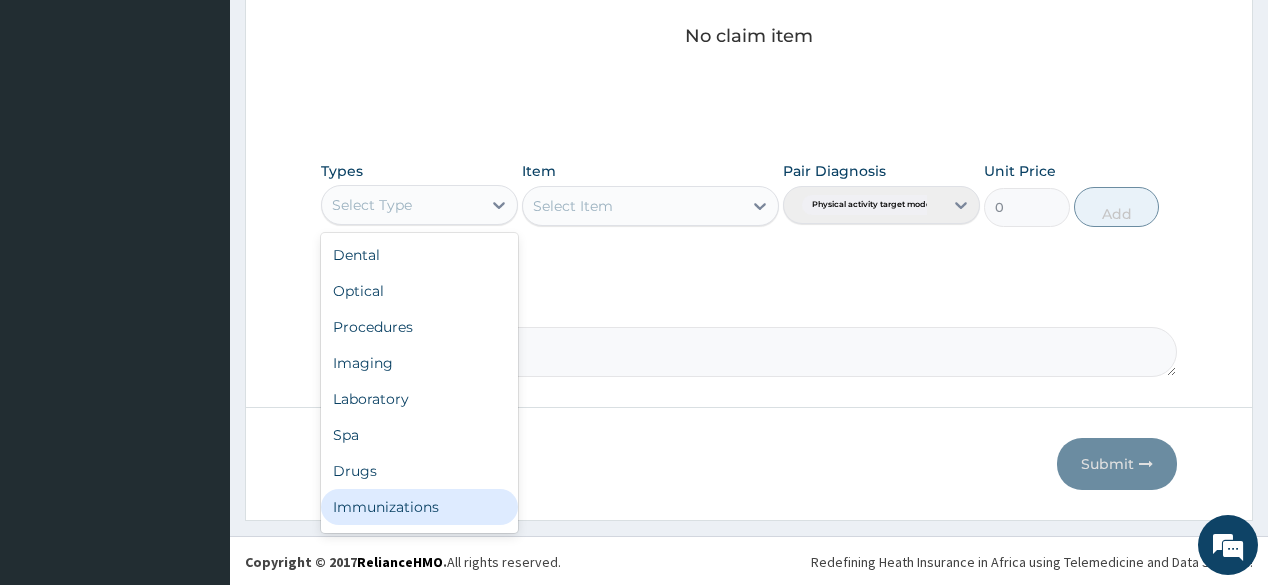 scroll, scrollTop: 68, scrollLeft: 0, axis: vertical 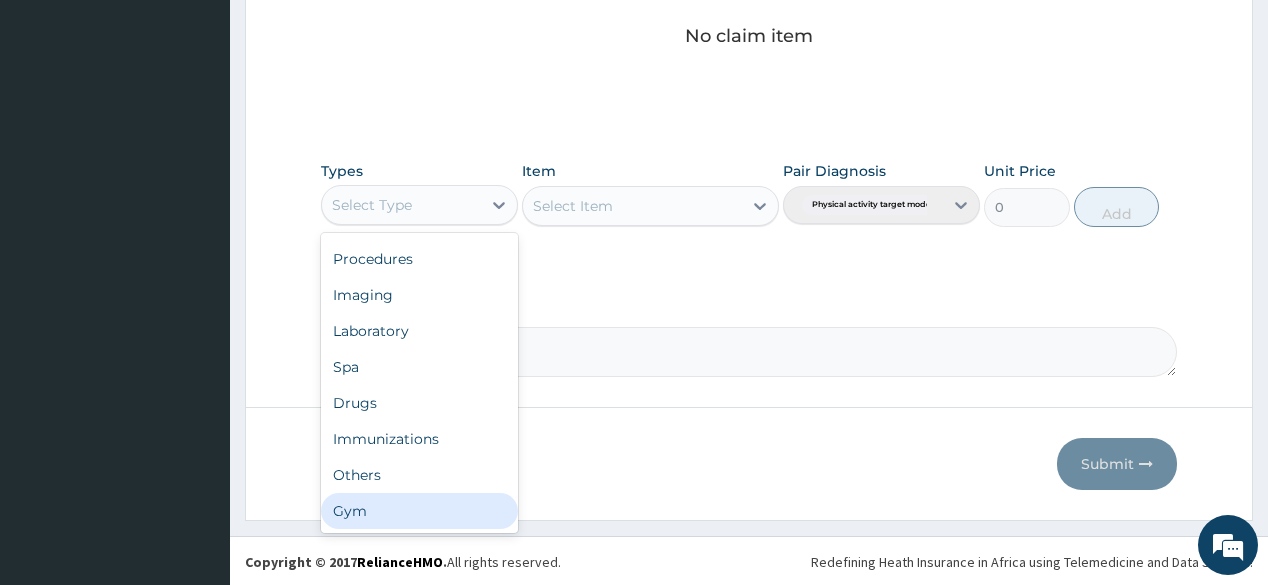 click on "Gym" at bounding box center (419, 511) 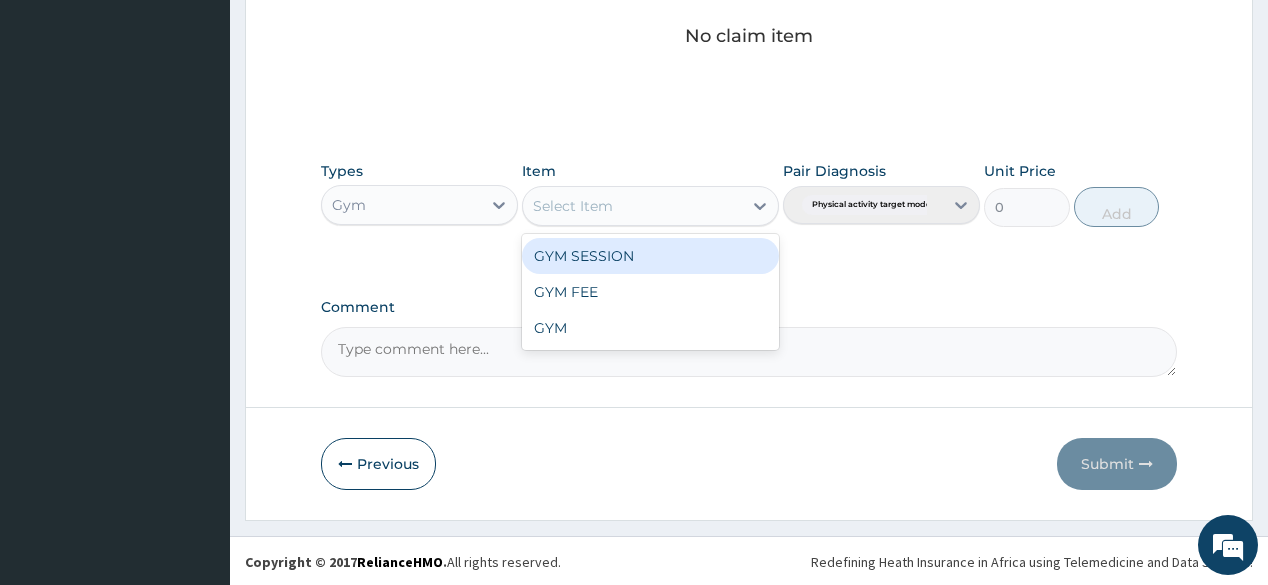 click on "Select Item" at bounding box center (632, 206) 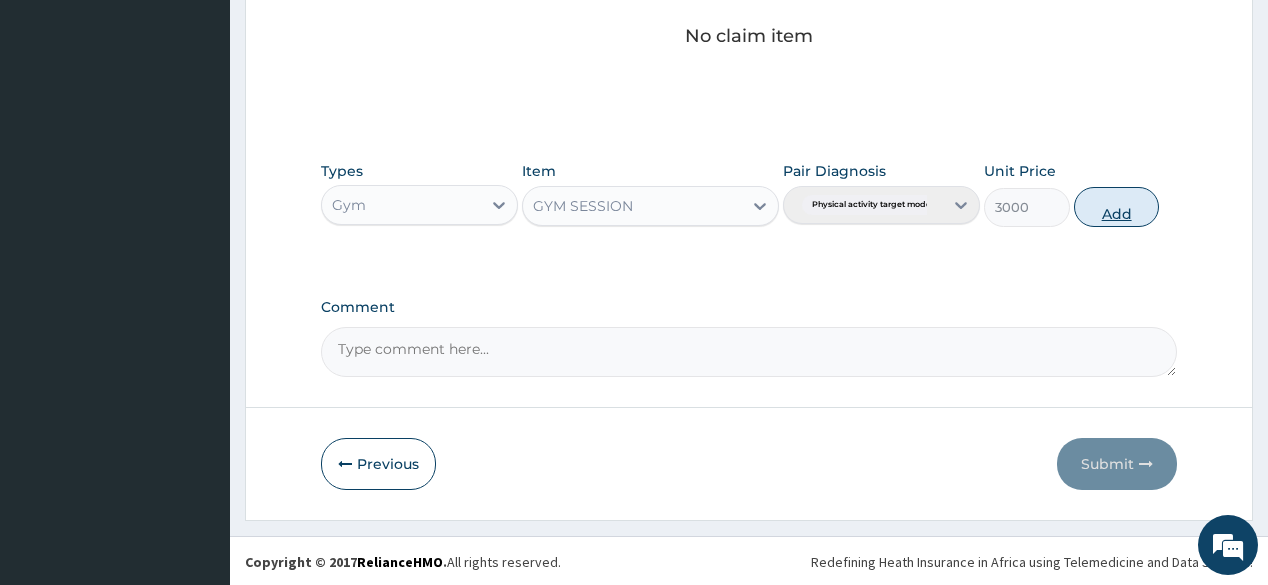 click on "Add" at bounding box center (1117, 207) 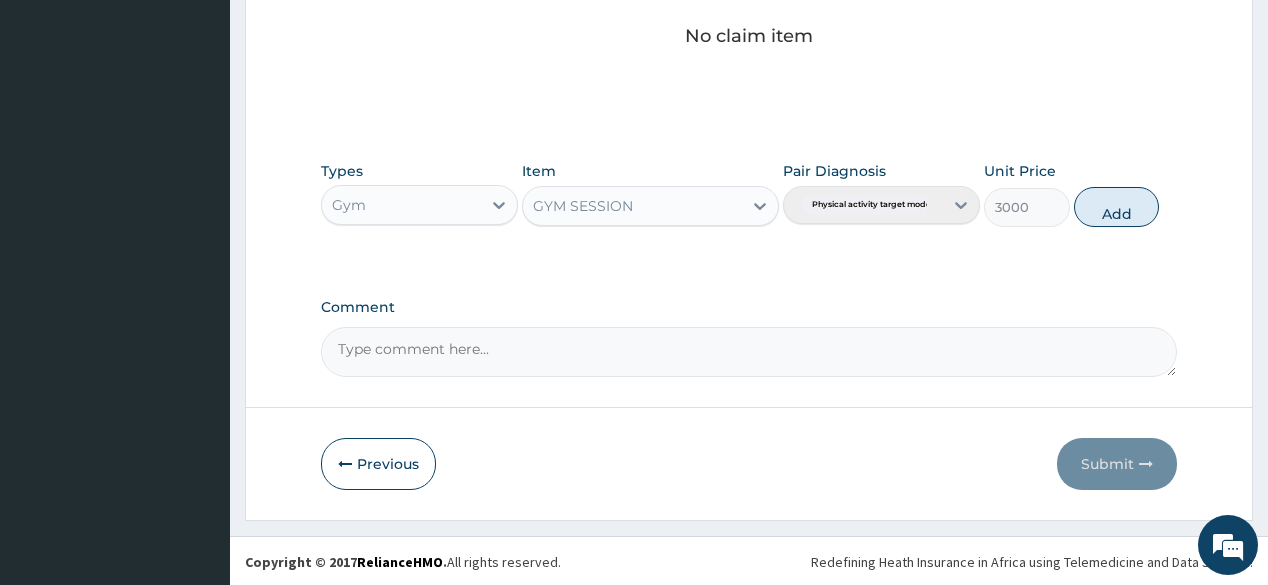 type on "0" 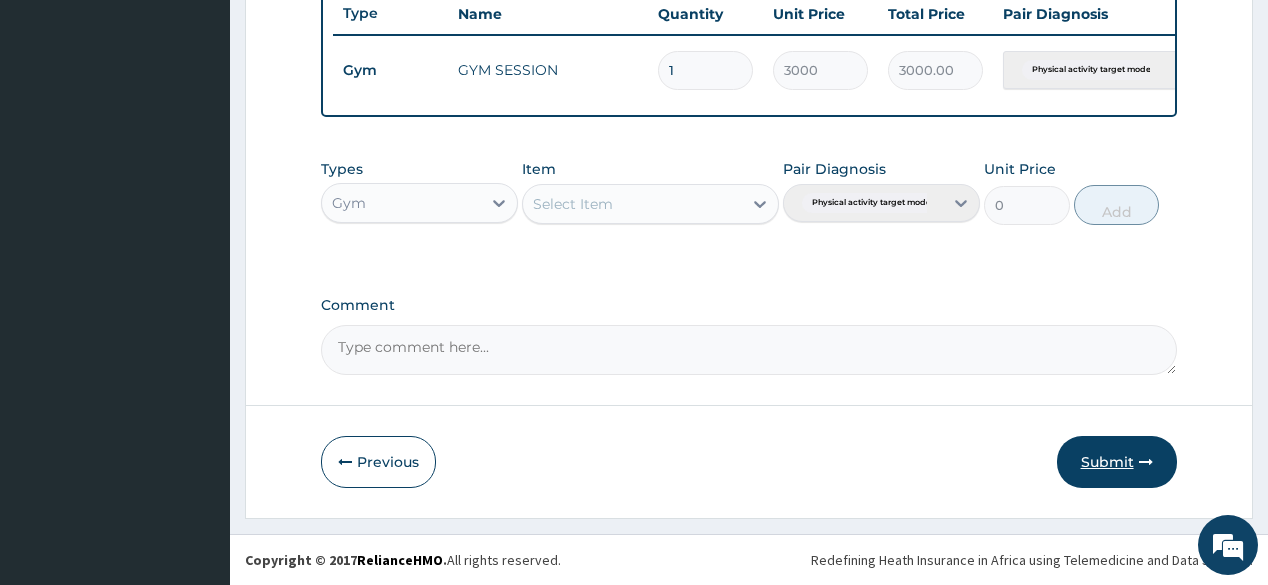 click on "Submit" at bounding box center [1117, 462] 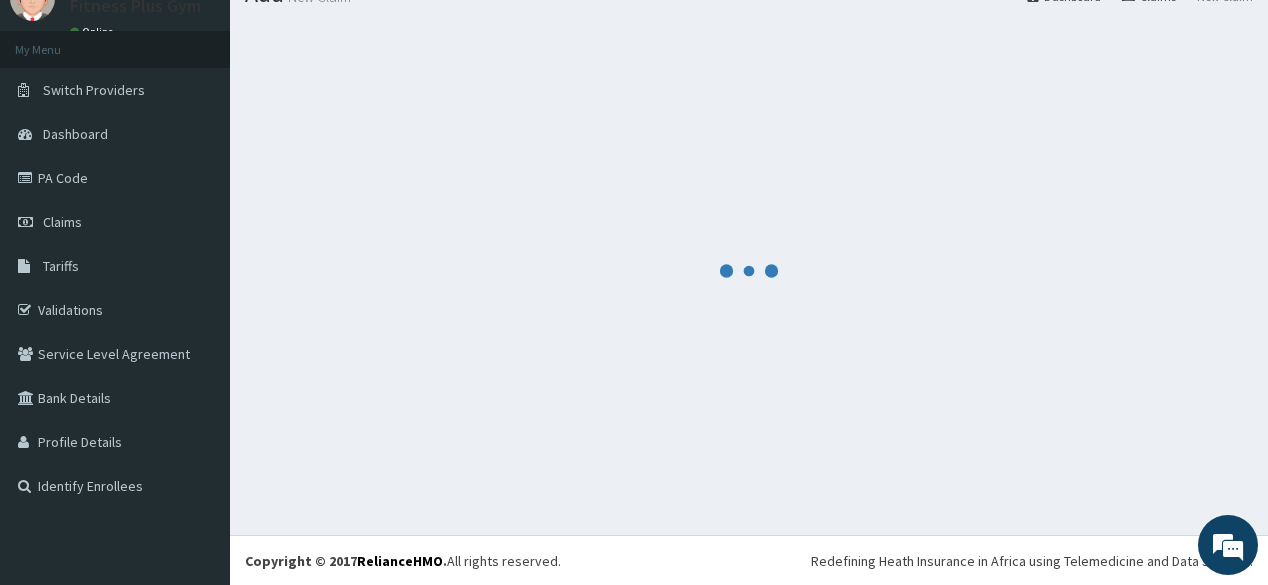 scroll, scrollTop: 771, scrollLeft: 0, axis: vertical 